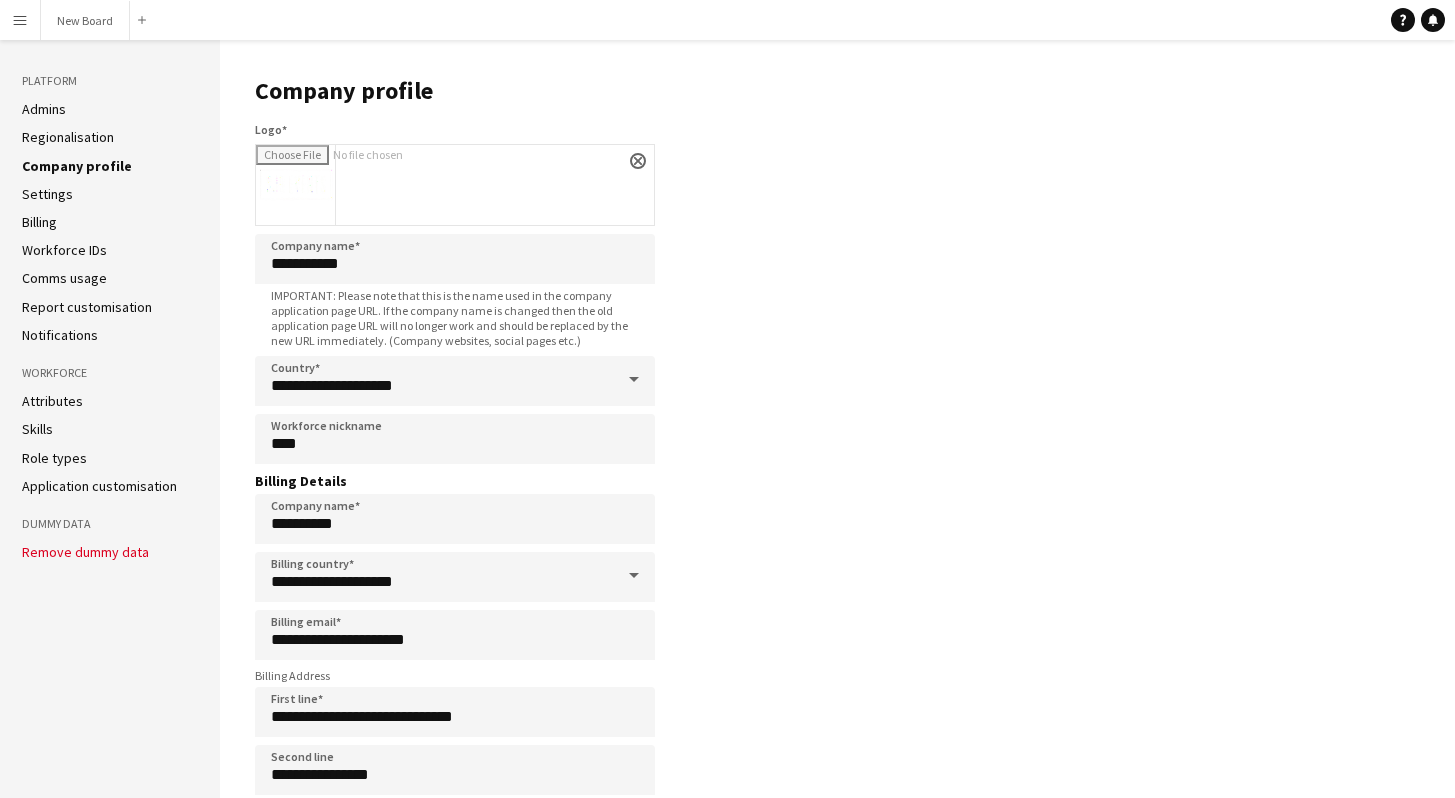 scroll, scrollTop: 0, scrollLeft: 0, axis: both 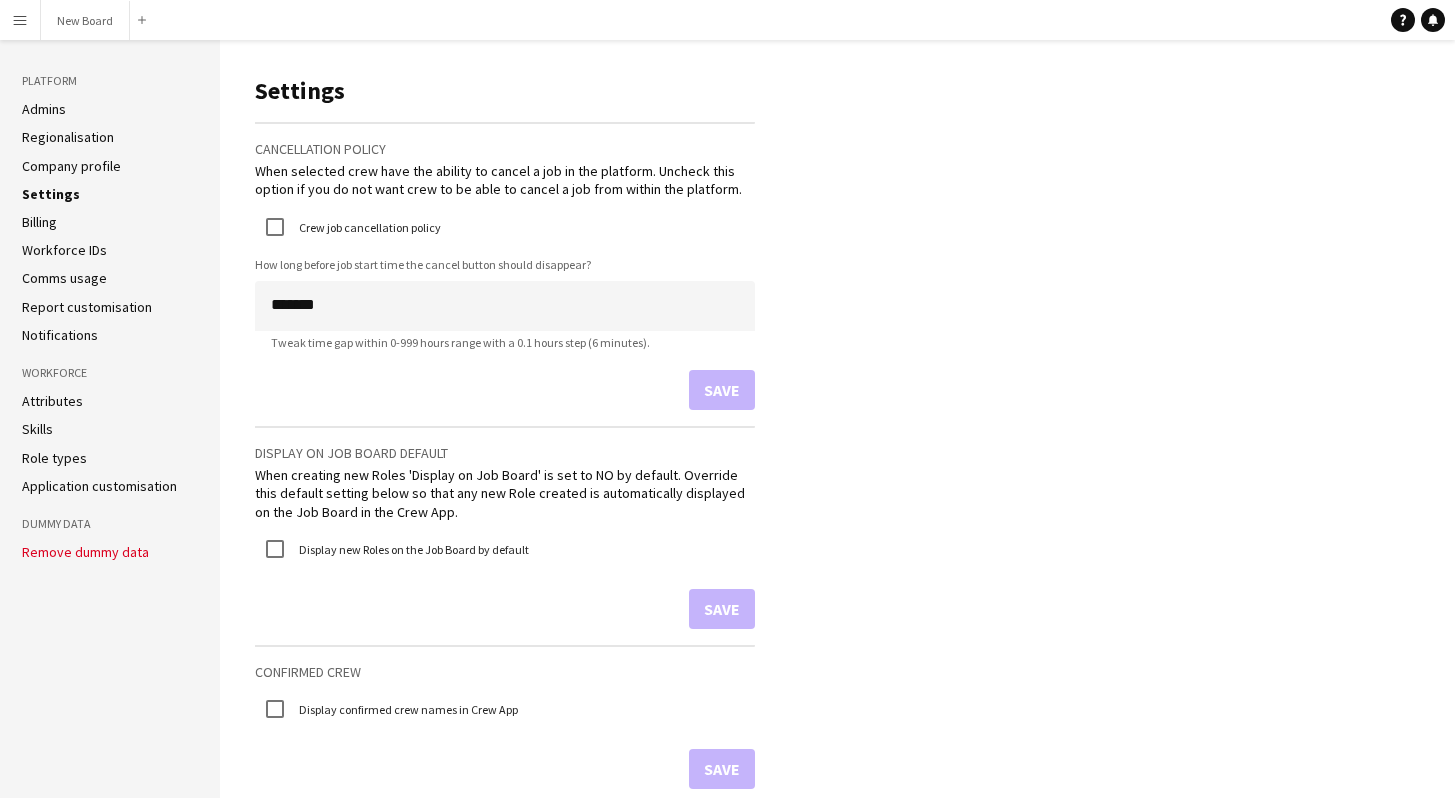 click on "Menu" at bounding box center [20, 20] 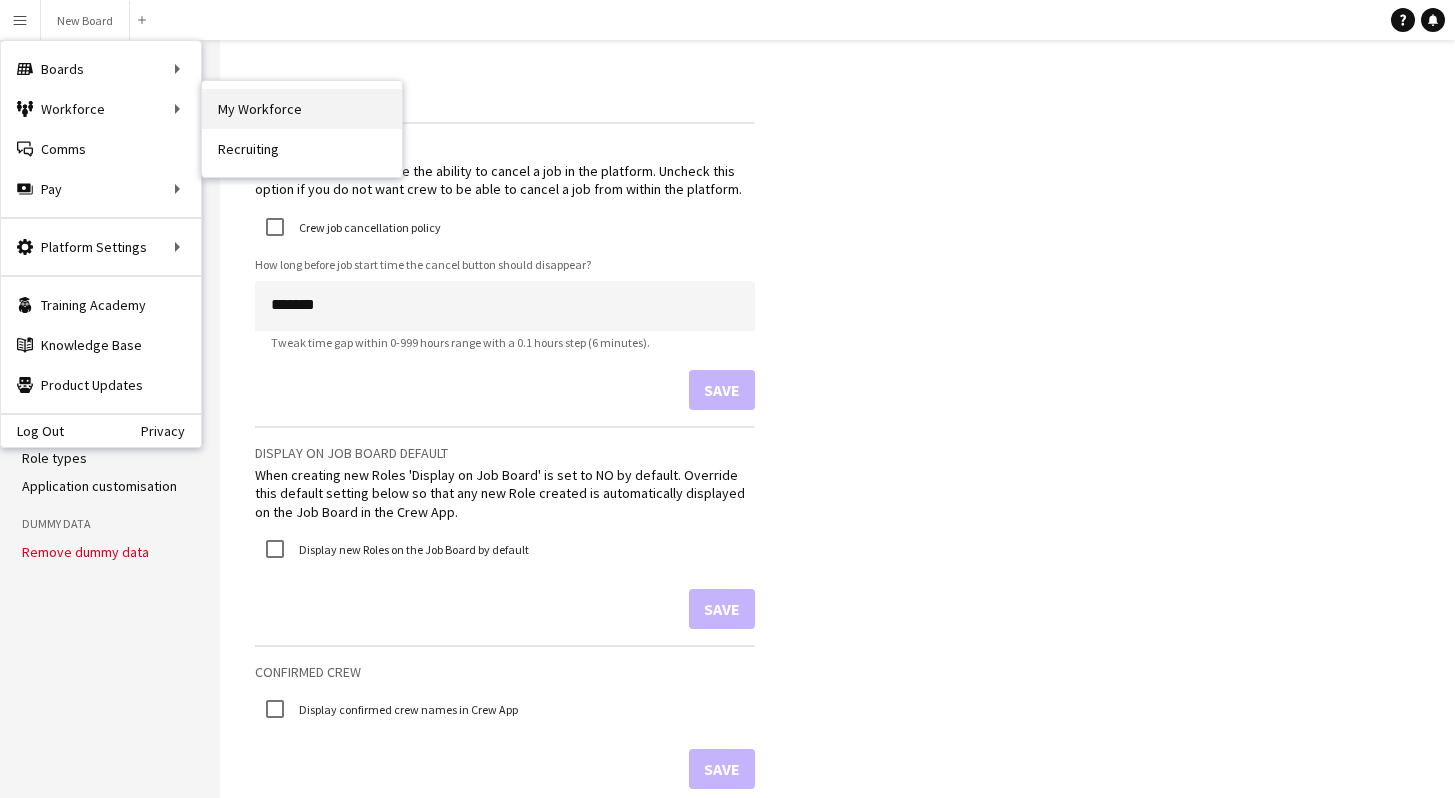 click on "My Workforce" at bounding box center [302, 109] 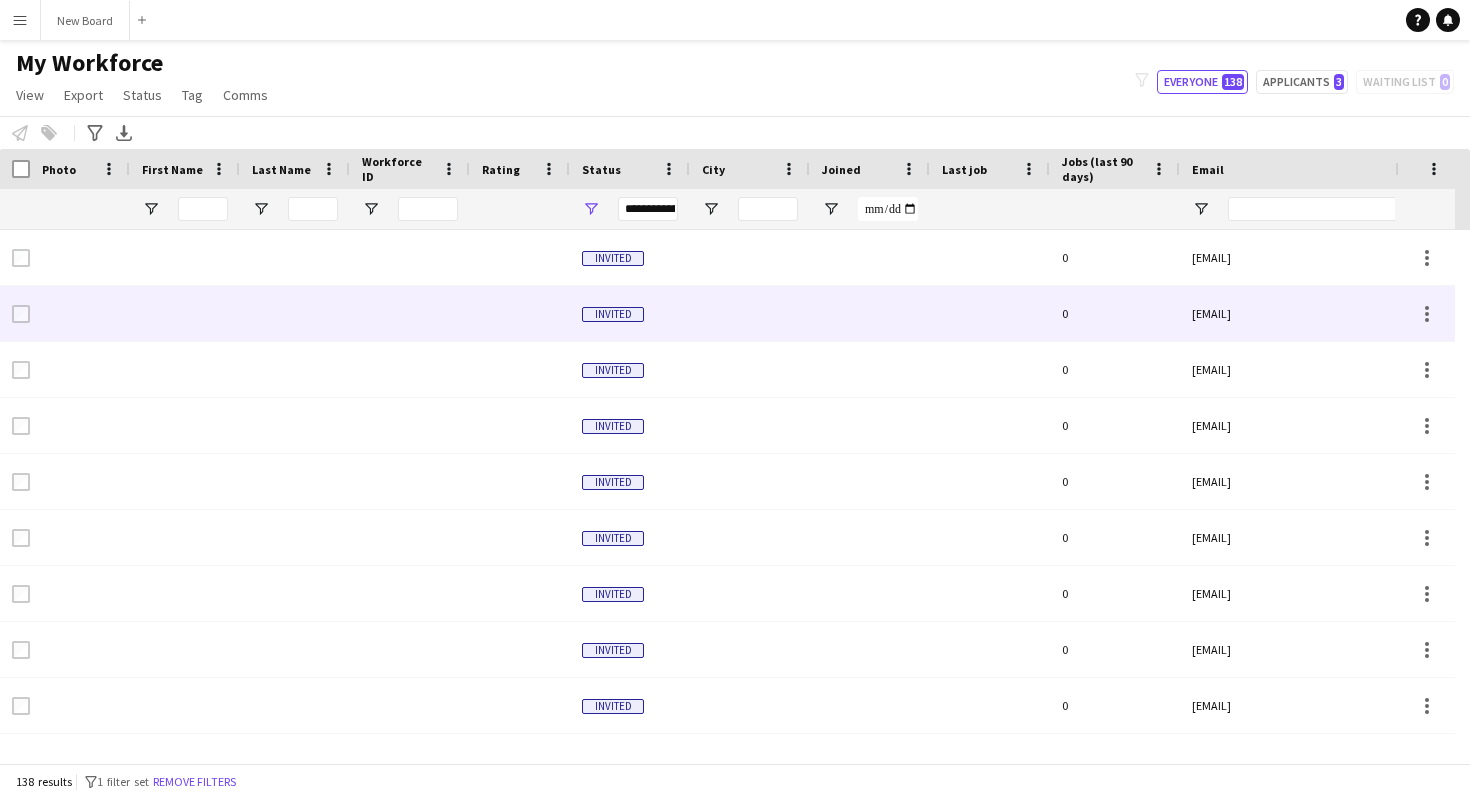 scroll, scrollTop: 13, scrollLeft: 0, axis: vertical 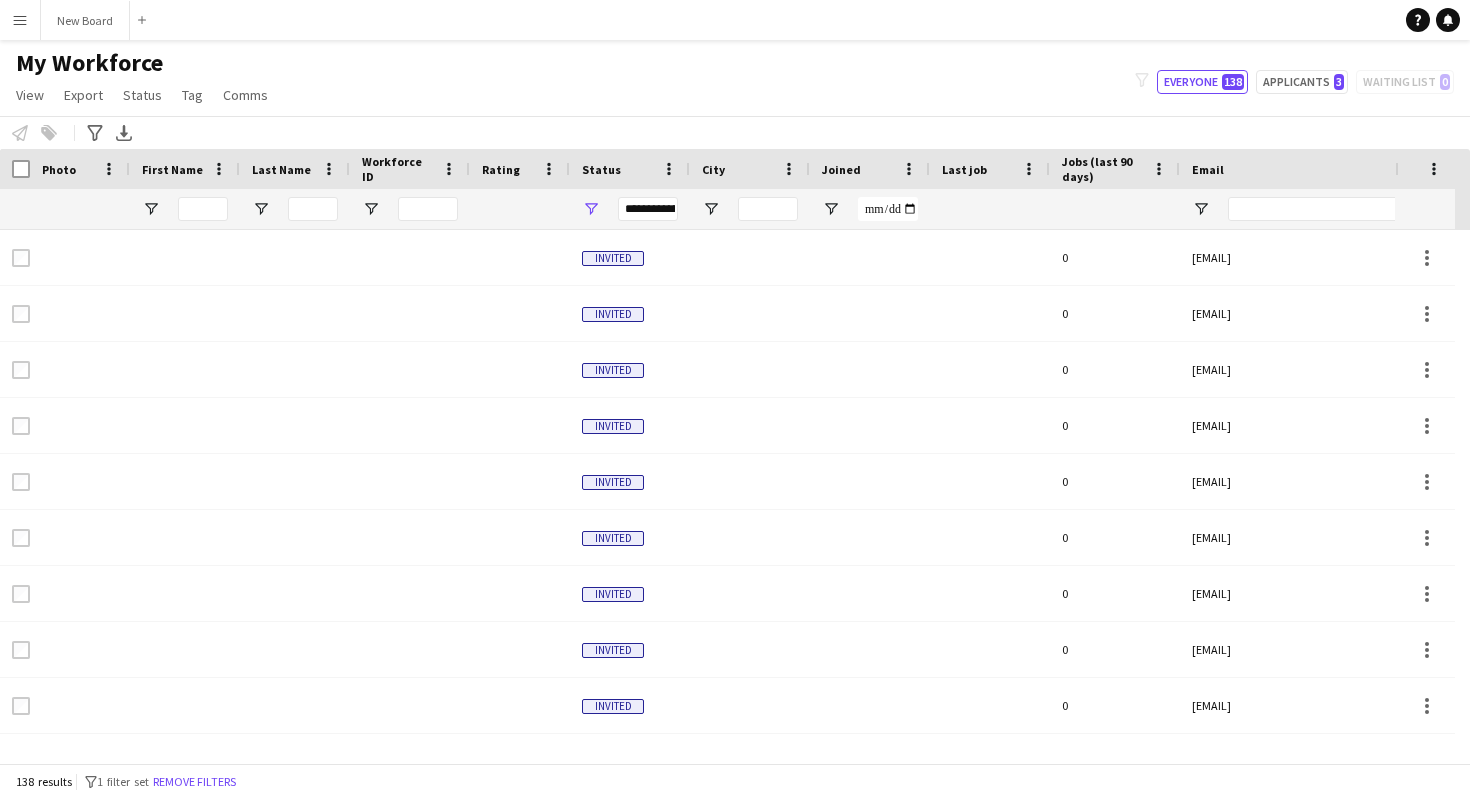 click on "My Workforce   View   Views  Default view New view Update view Delete view Edit name Customise view Customise filters Reset Filters Reset View Reset All  Export  New starters report Export as XLSX Export as PDF  Status  Edit  Tag  New tag  Edit tag  A-Team (0) Levis (0) Troxy (0) VR Team (0)  Add to tag  A-Team (0) Levis (0) Troxy (0) VR Team (0)  Untag  A-Team (0) Levis (0) Troxy (0) VR Team (0)  Tag chat  A-Team (0) Levis (0) Troxy (0) VR Team (0)  Tag share page  A-Team (0) Levis (0) Troxy (0) VR Team (0)  Comms  Send notification
filter-1
Everyone   138   Applicants   3   Waiting list   0" 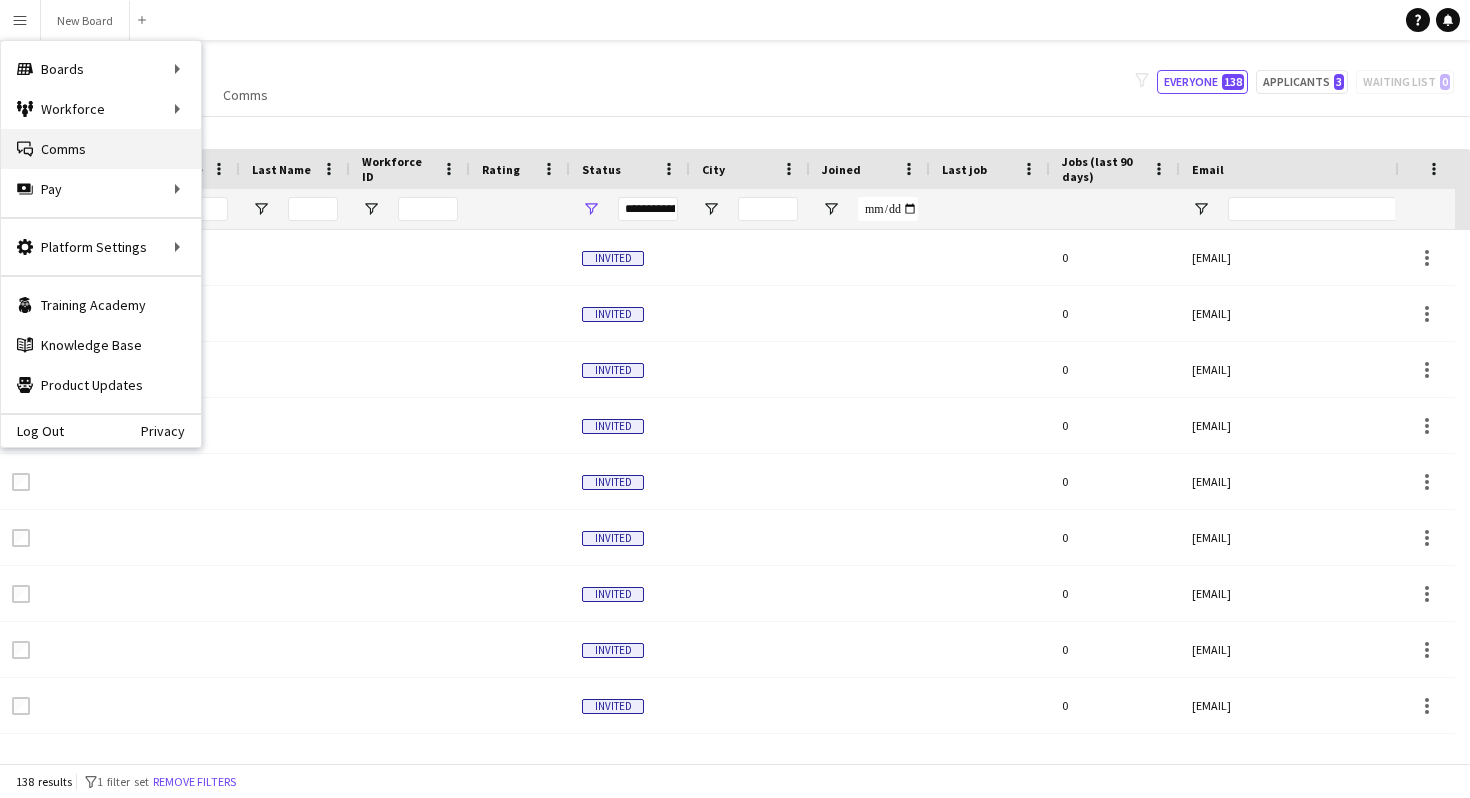 click on "Comms
Comms" at bounding box center [101, 149] 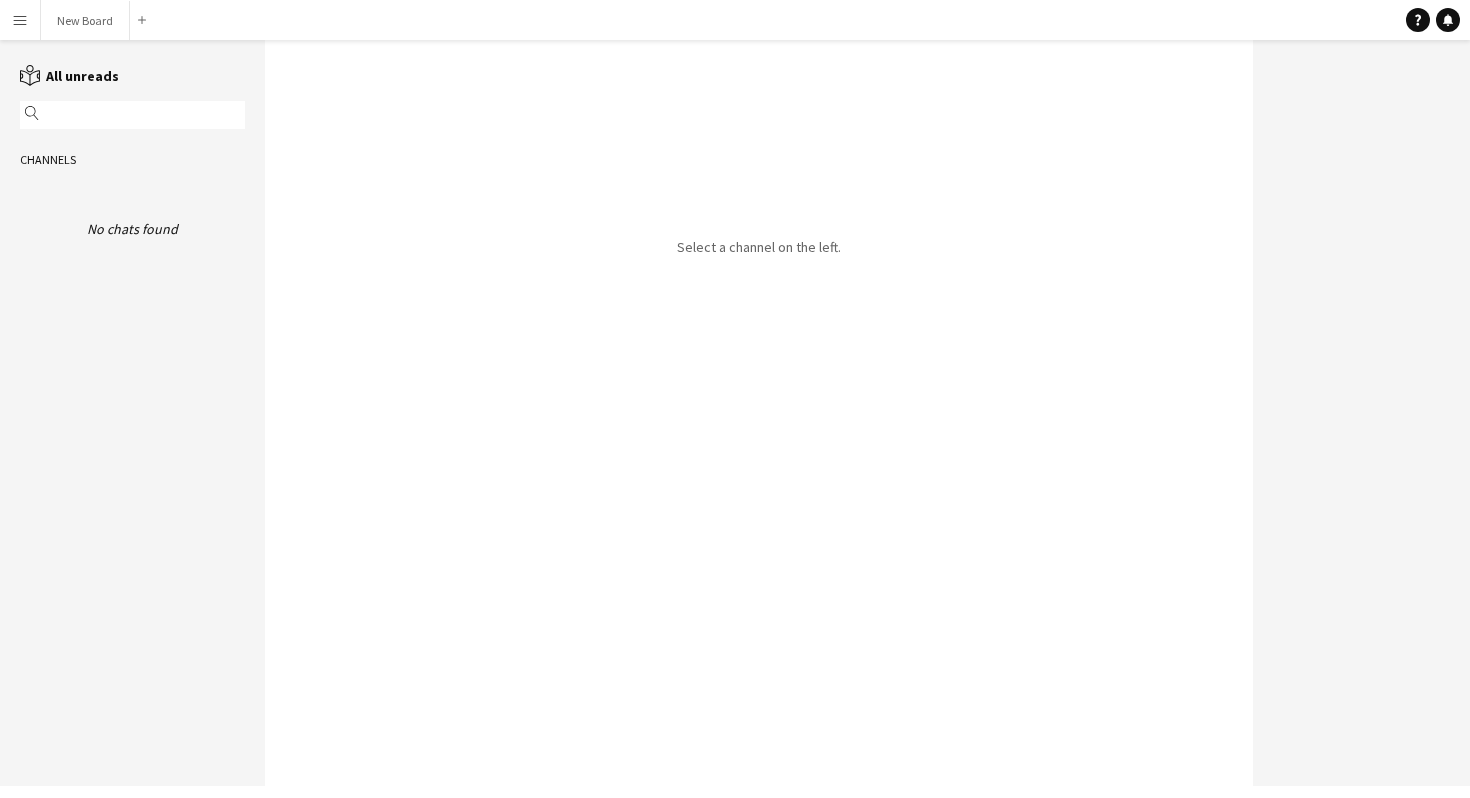 click on "Menu" at bounding box center (20, 20) 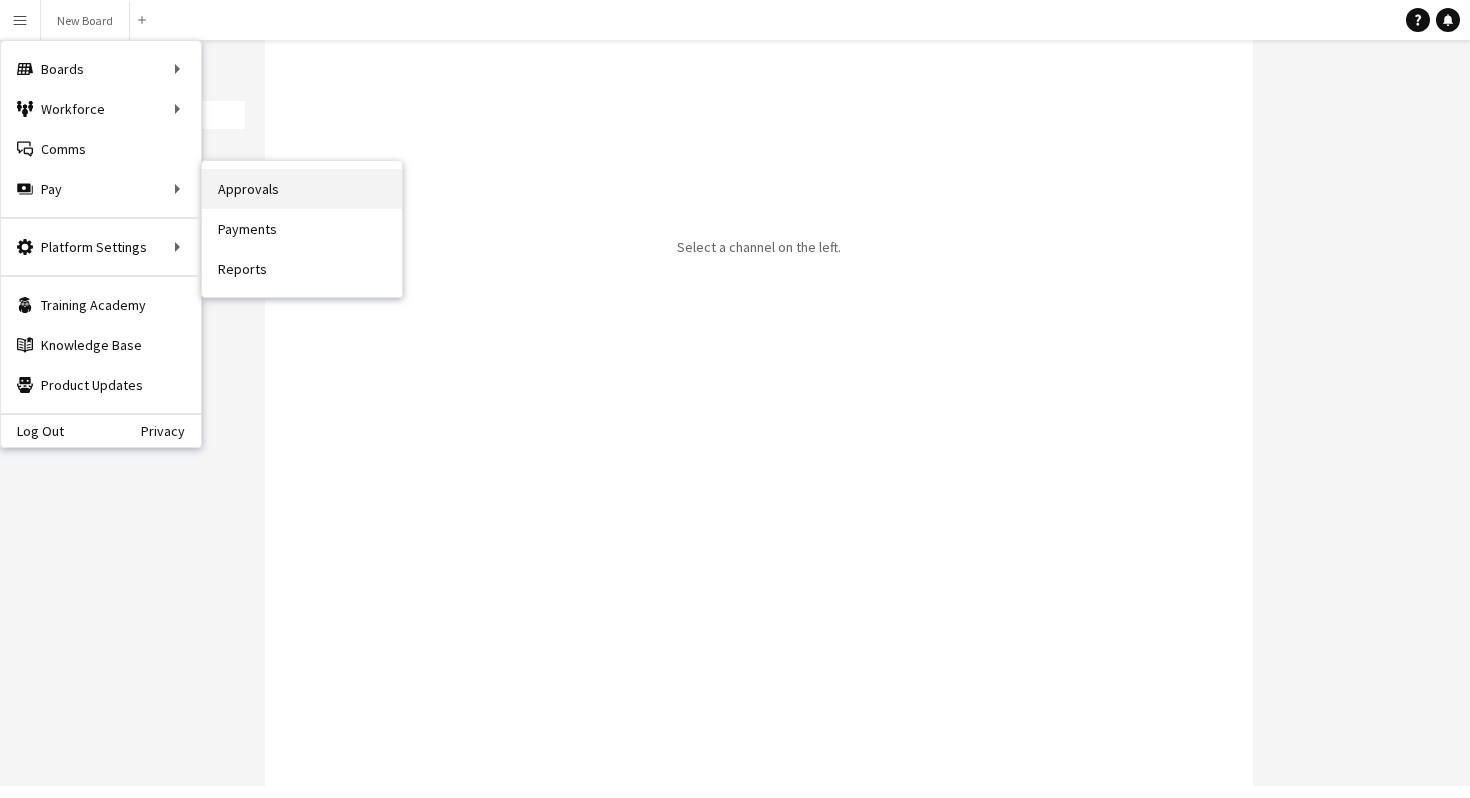 click on "Approvals" at bounding box center (302, 189) 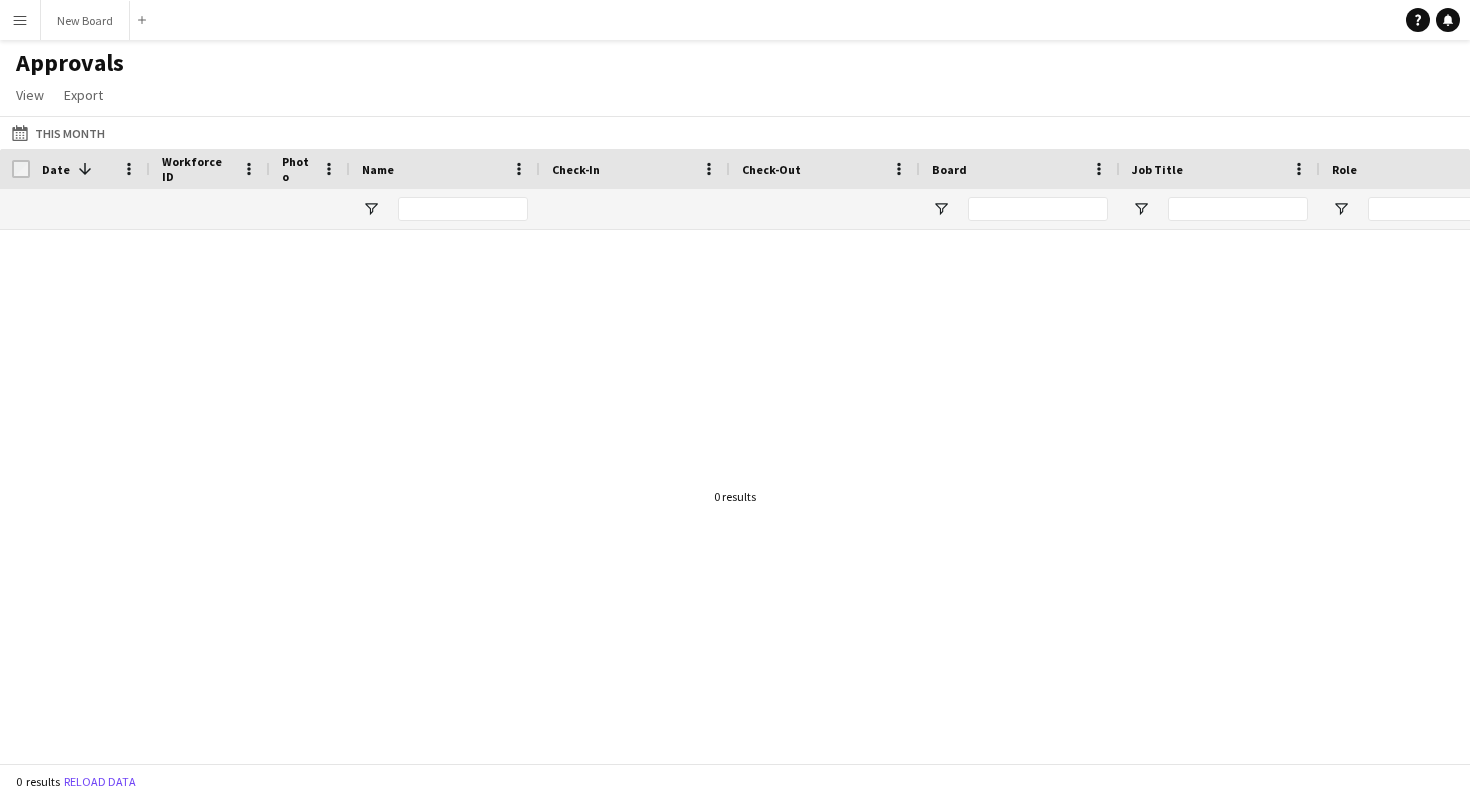 click on "Menu" at bounding box center (20, 20) 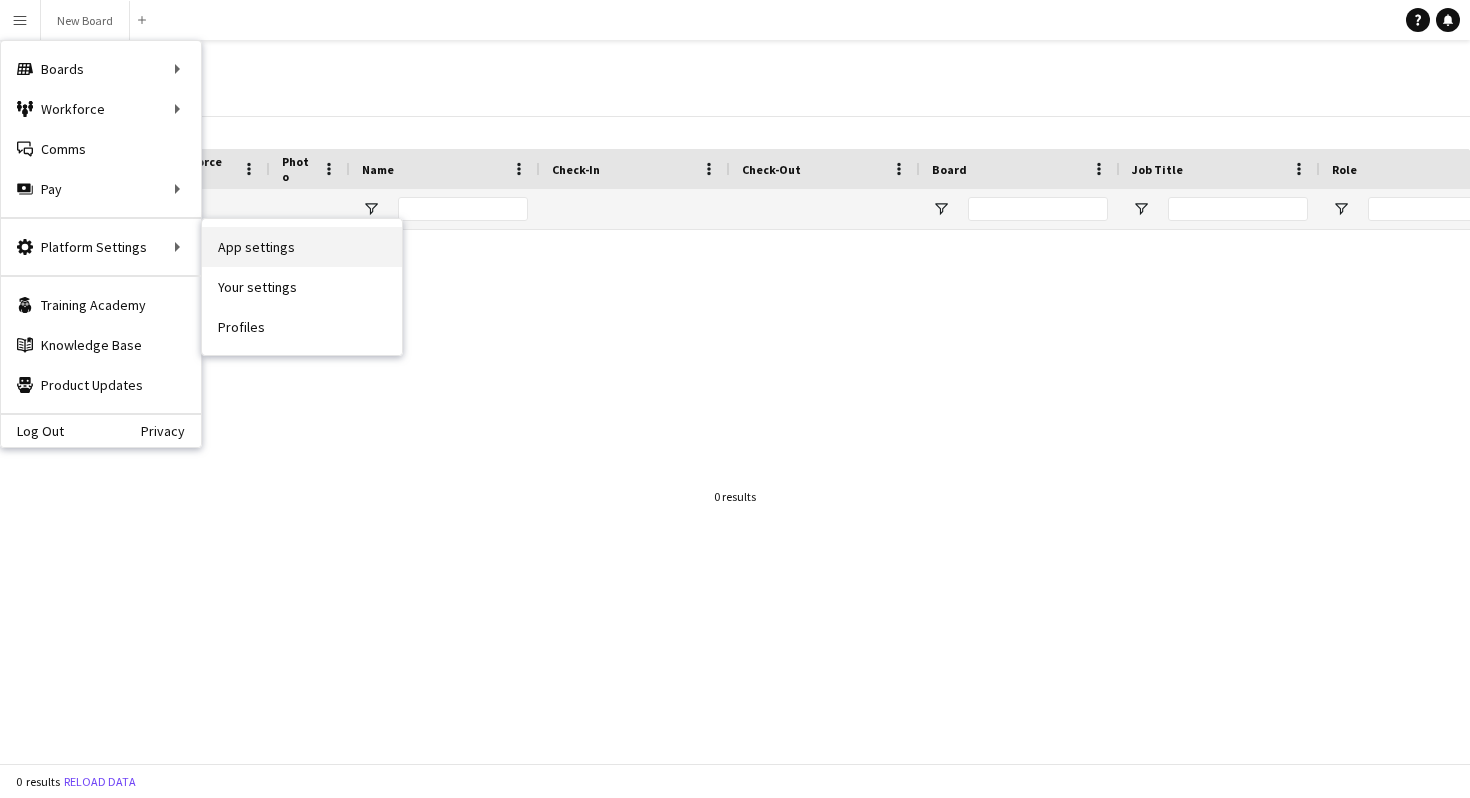 click on "App settings" at bounding box center (302, 247) 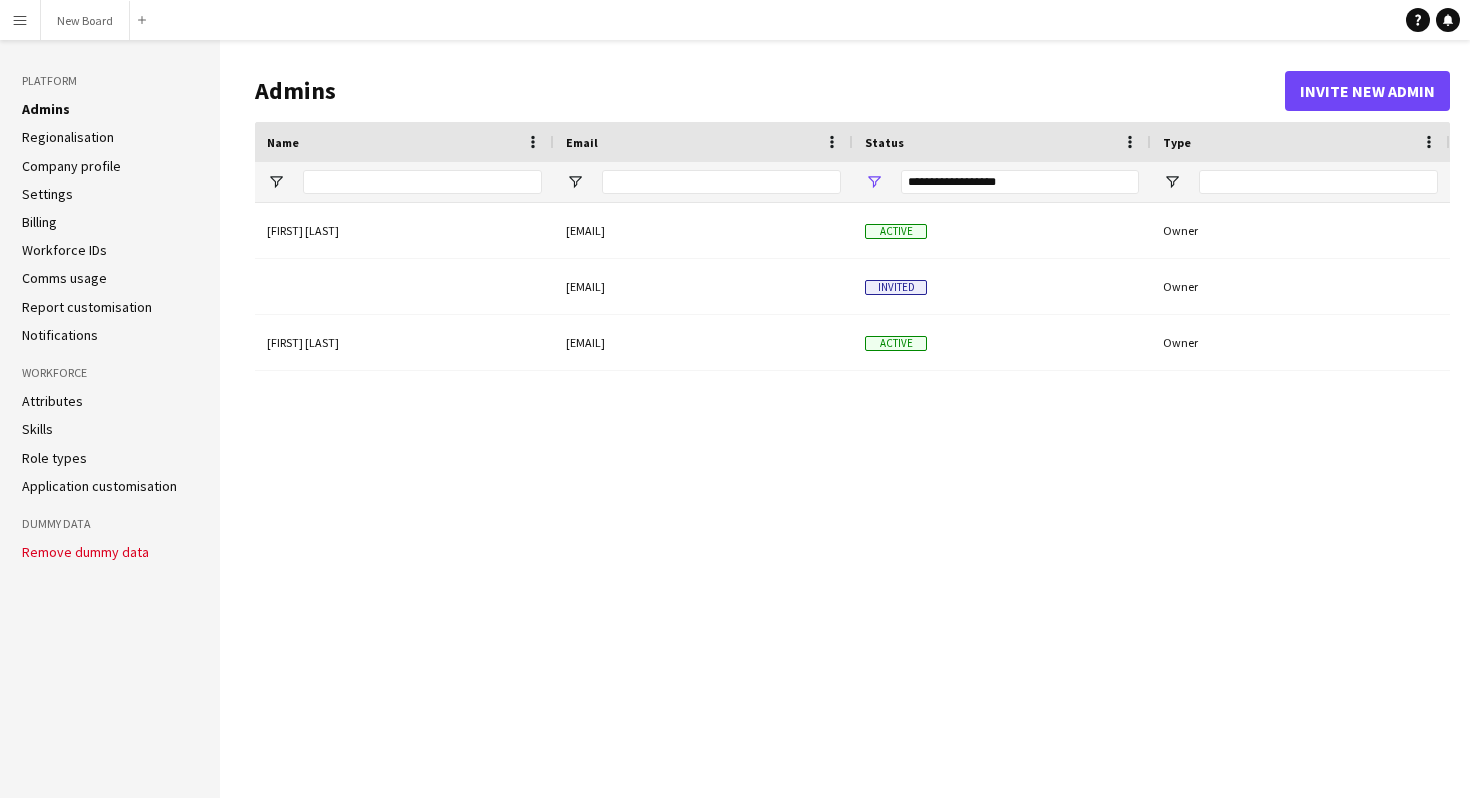 click on "Report customisation" 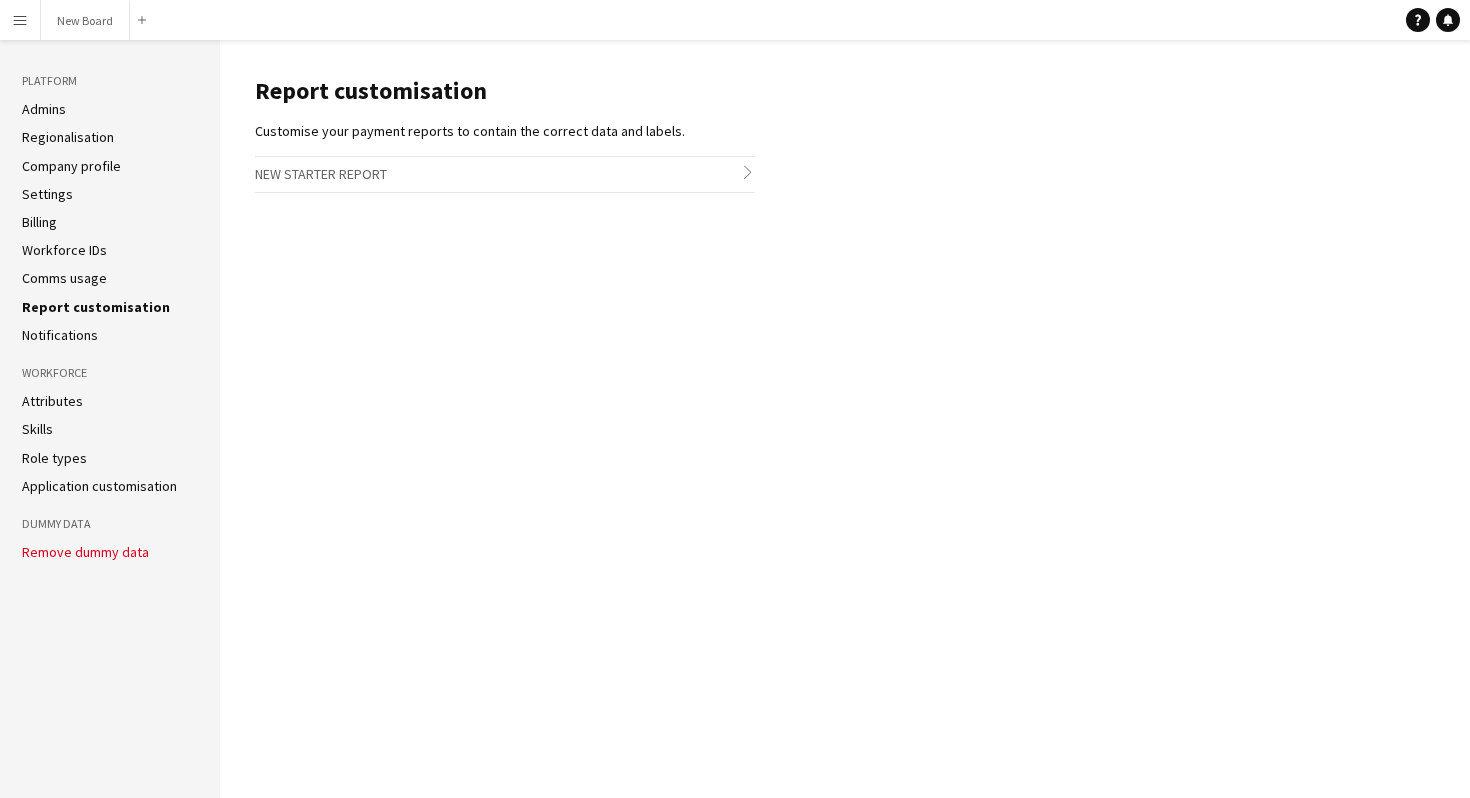 click on "Comms usage" 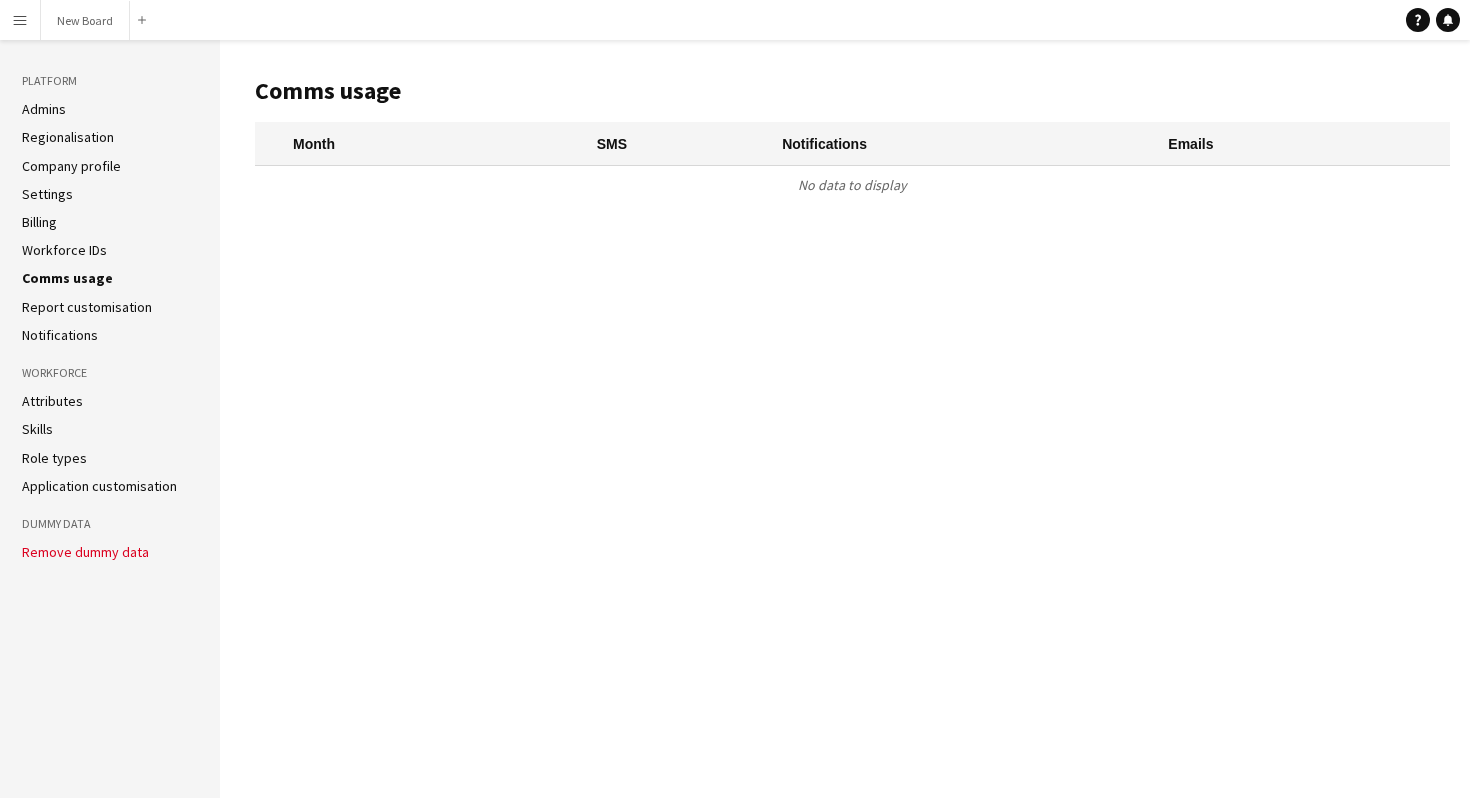 click on "Menu" at bounding box center (20, 20) 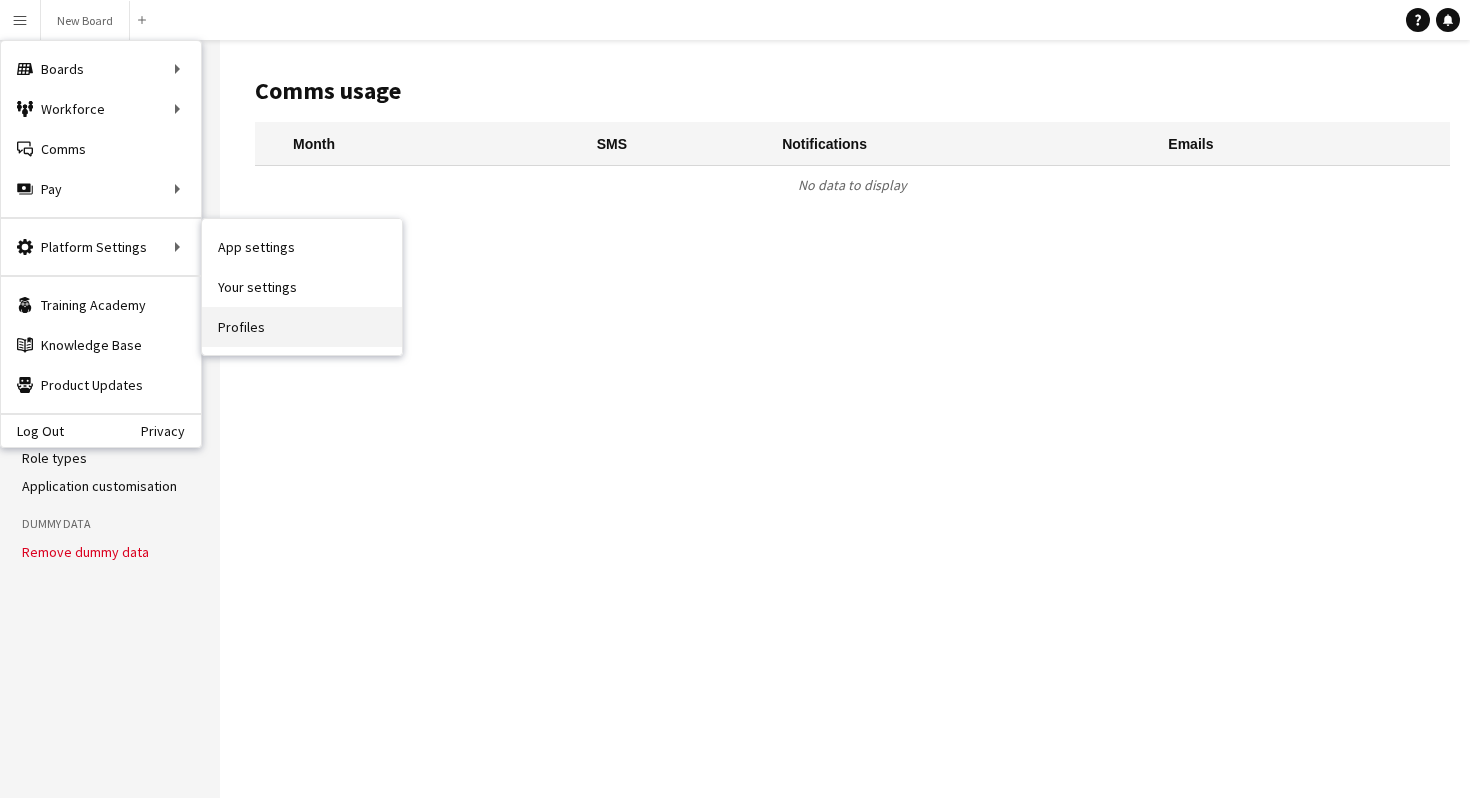 click on "Profiles" at bounding box center [302, 327] 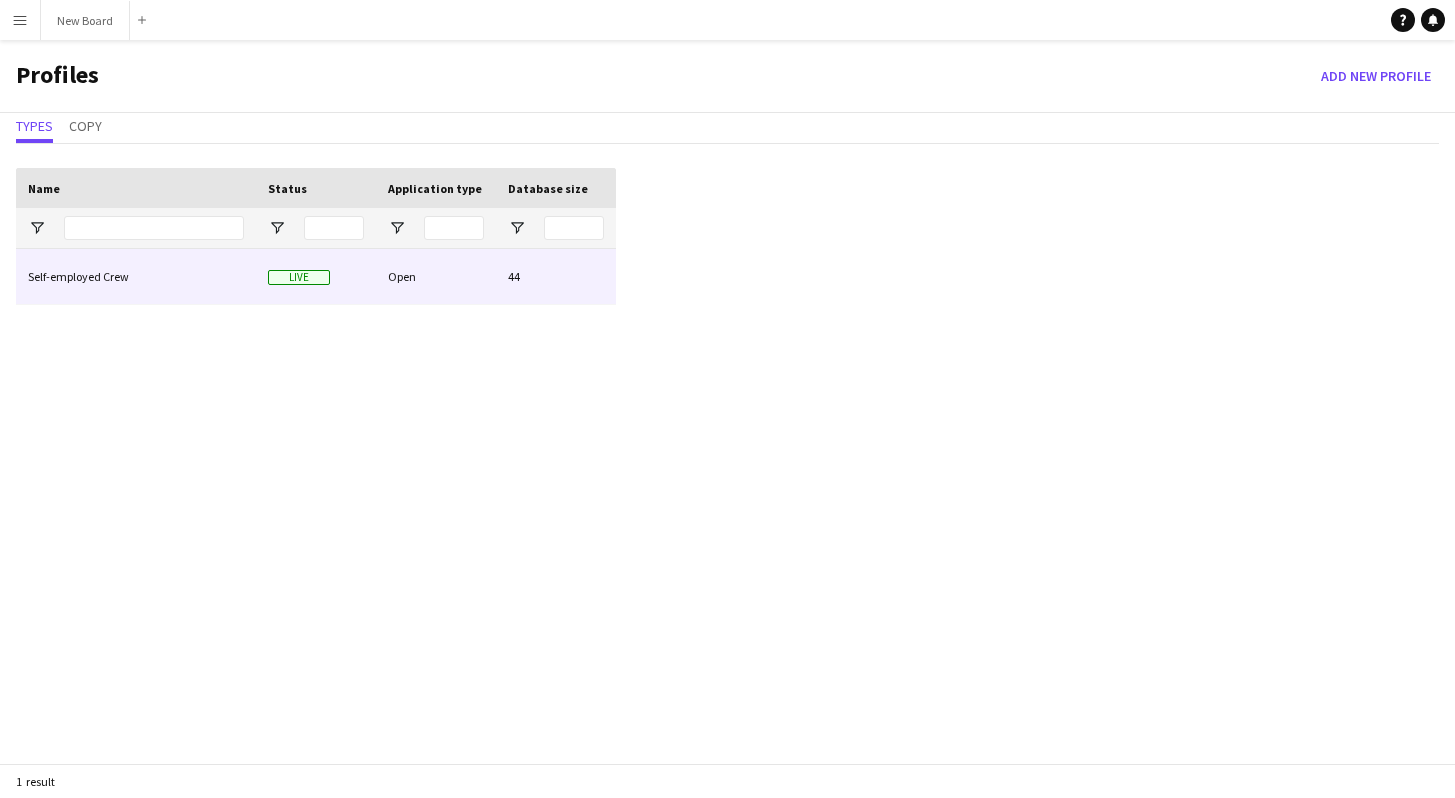 click on "Open" 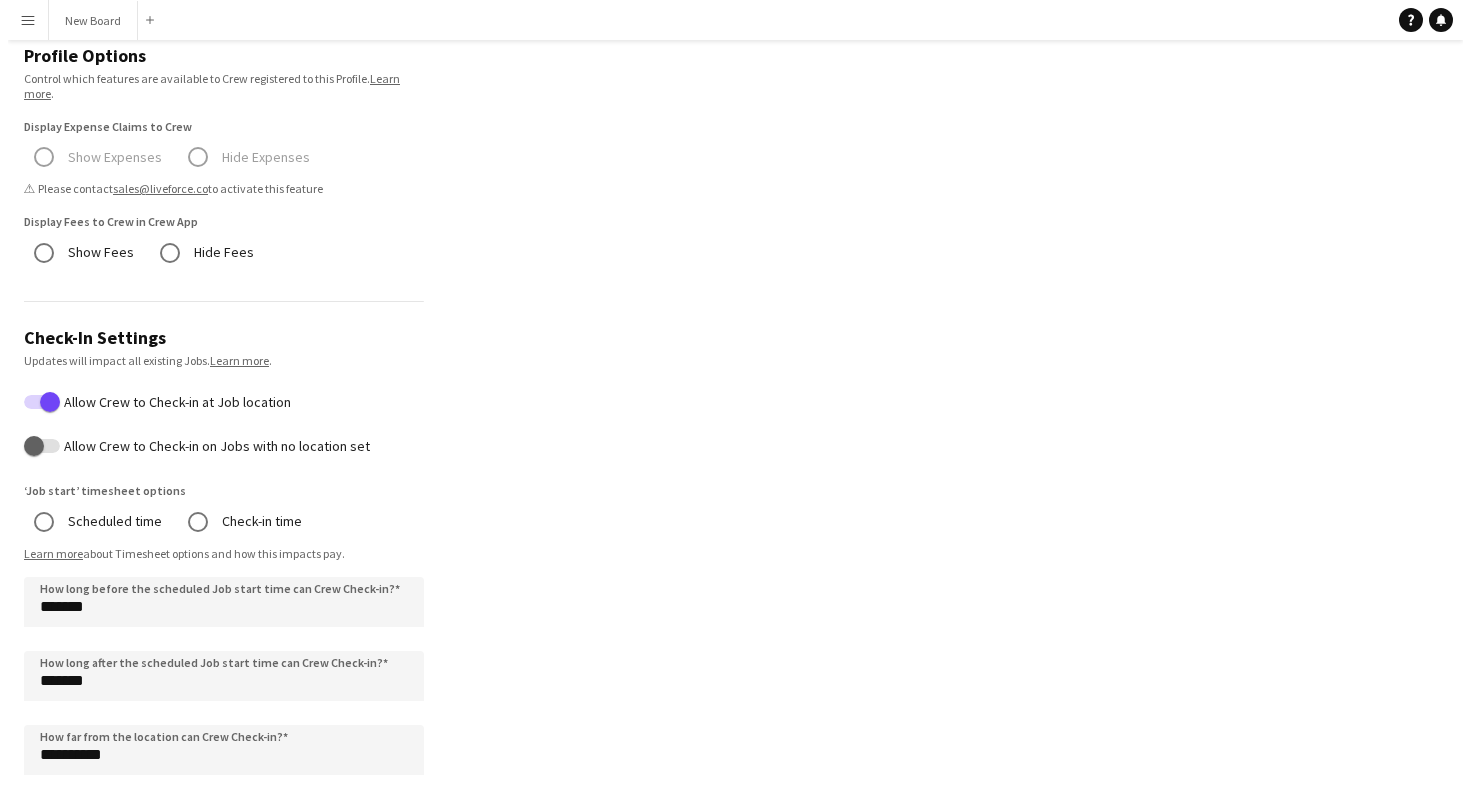 scroll, scrollTop: 0, scrollLeft: 0, axis: both 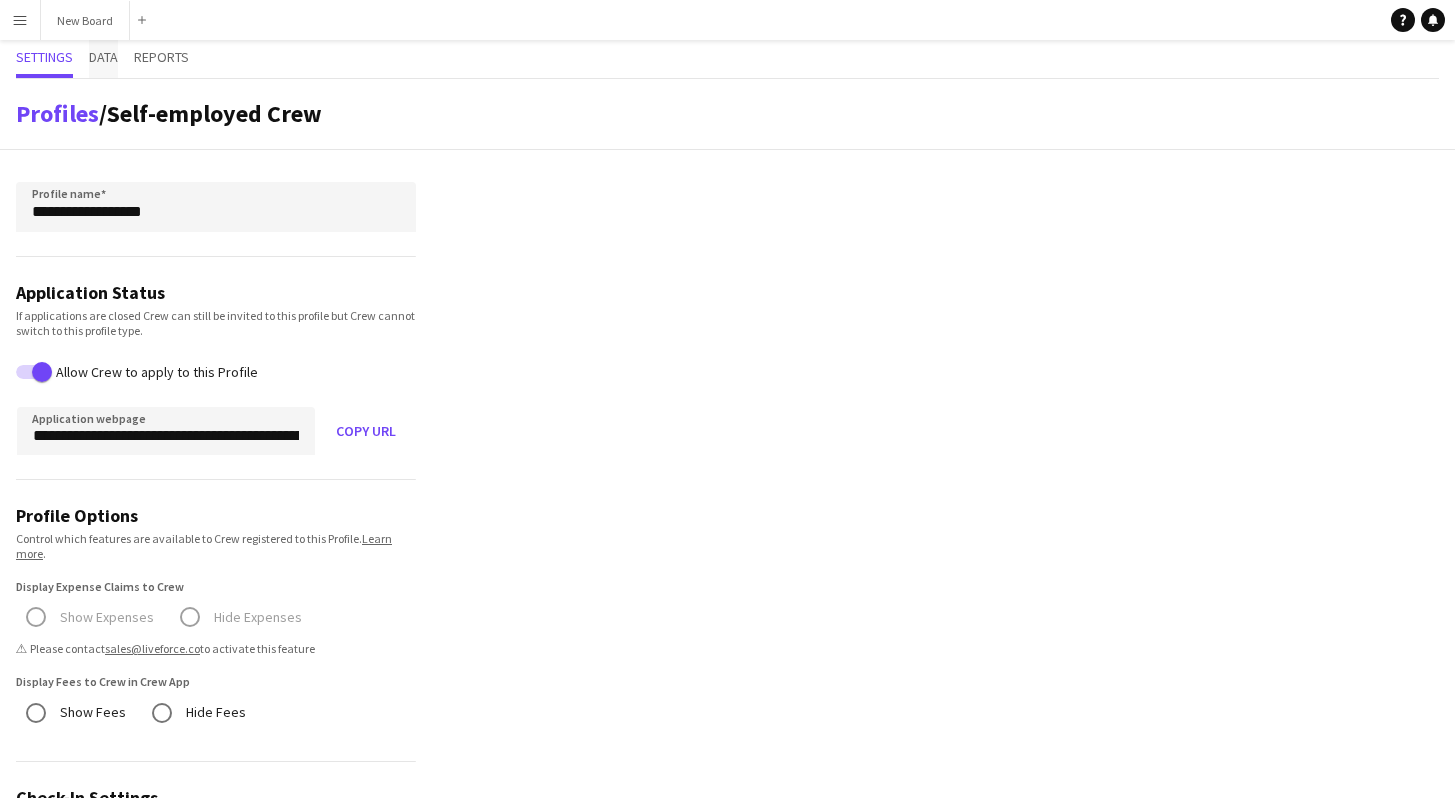 click on "Data" at bounding box center (103, 59) 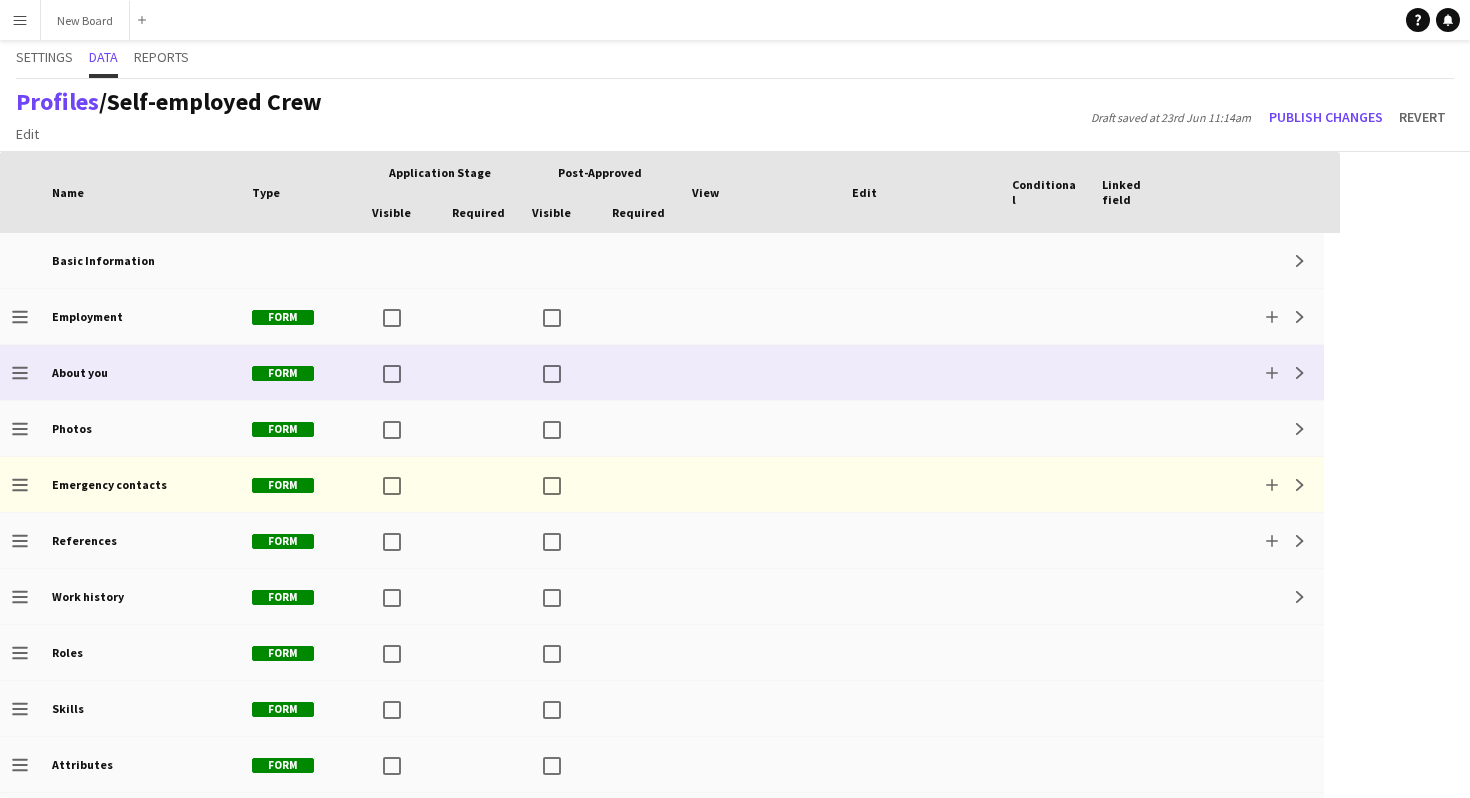 scroll, scrollTop: 58, scrollLeft: 0, axis: vertical 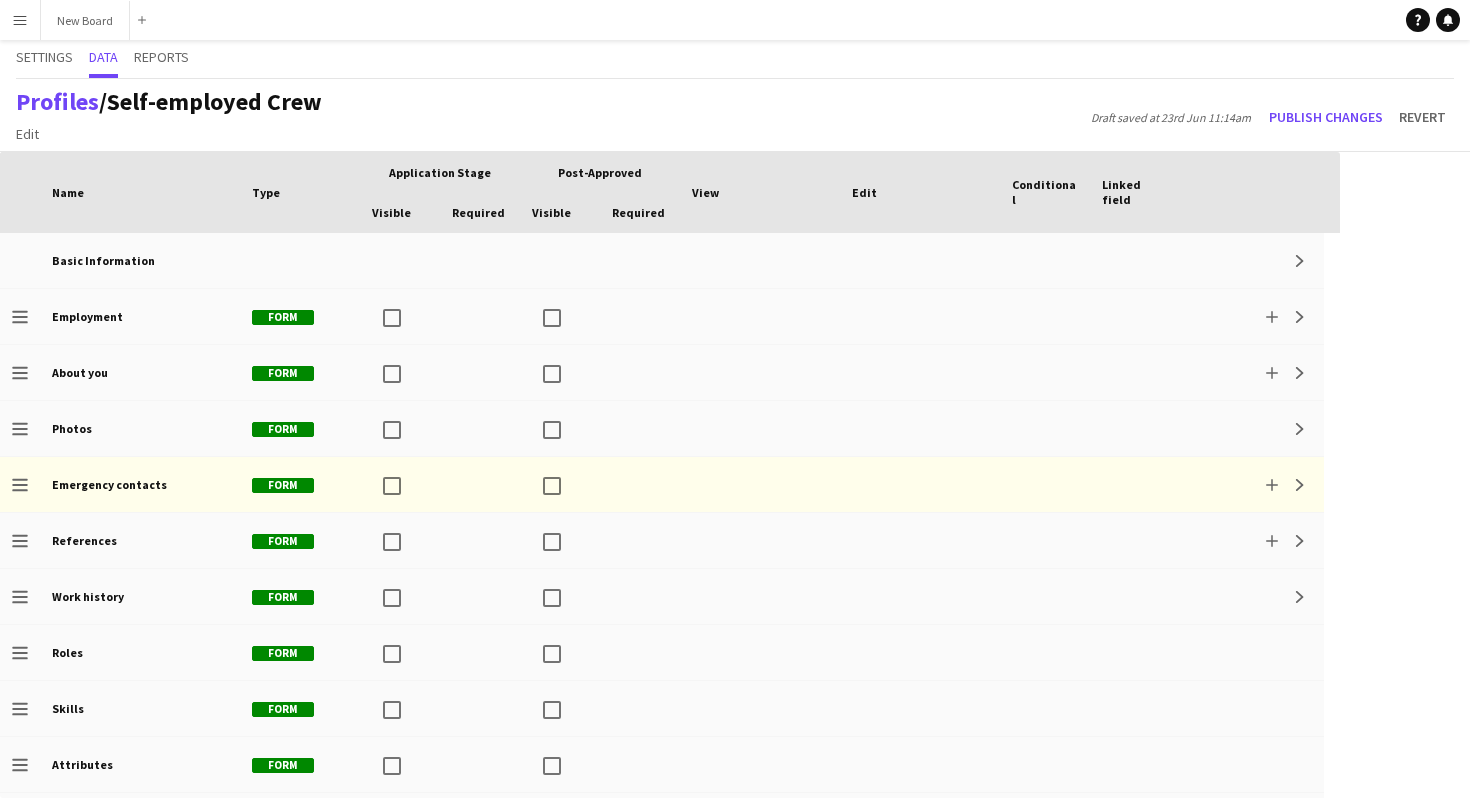 click on "Menu" at bounding box center [20, 20] 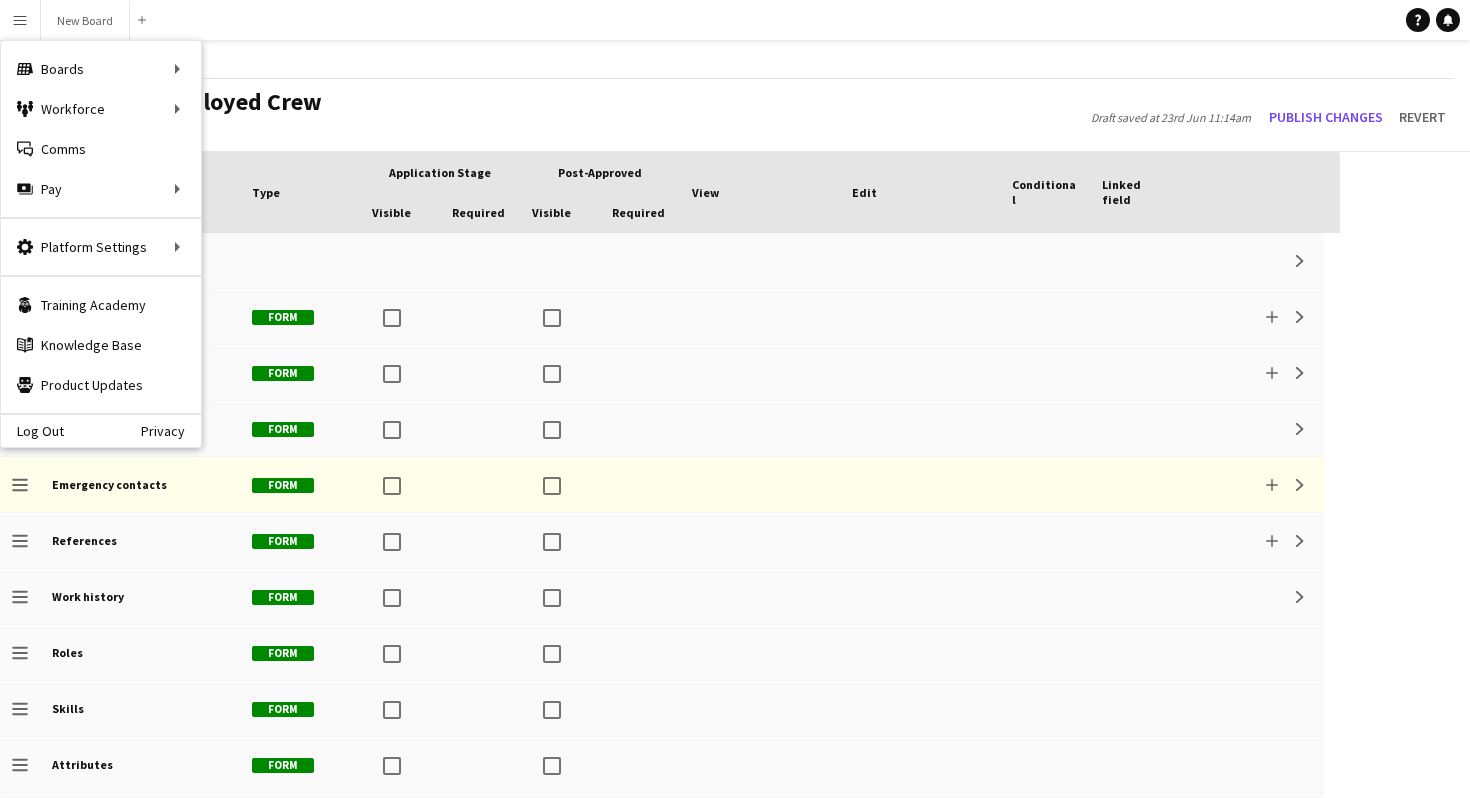 click on "Menu
Boards
Boards   Boards   All jobs   Status
Workforce
Workforce   My Workforce   Recruiting
Comms
Comms
Pay
Pay   Approvals   Payments   Reports
Platform Settings
Platform Settings   App settings   Your settings   Profiles
Training Academy
Training Academy
Knowledge Base
Knowledge Base
Product Updates
Product Updates   Log Out   Privacy   New Board
Close
Add
Help
Notifications" at bounding box center [735, 20] 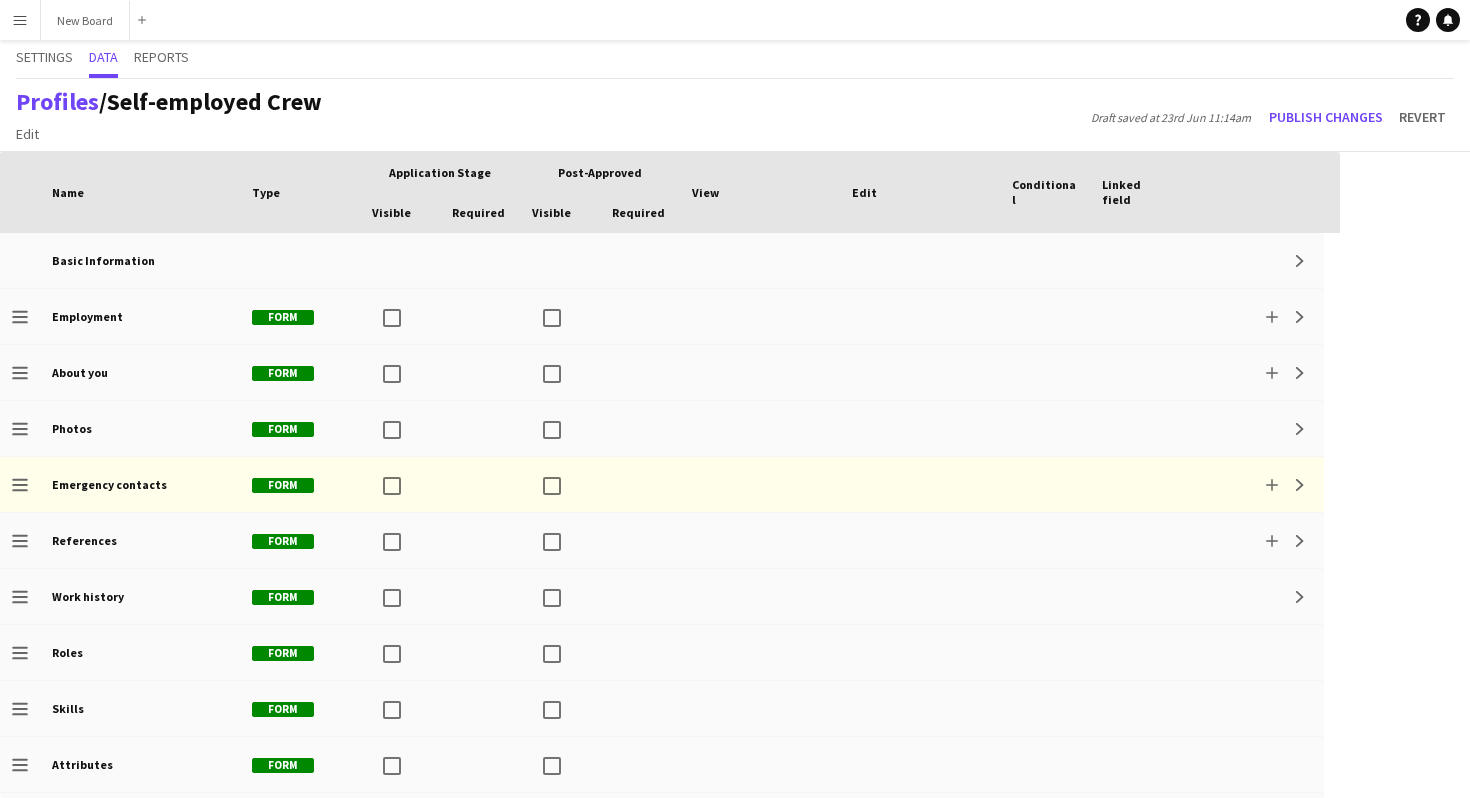 click on "Menu" at bounding box center [20, 20] 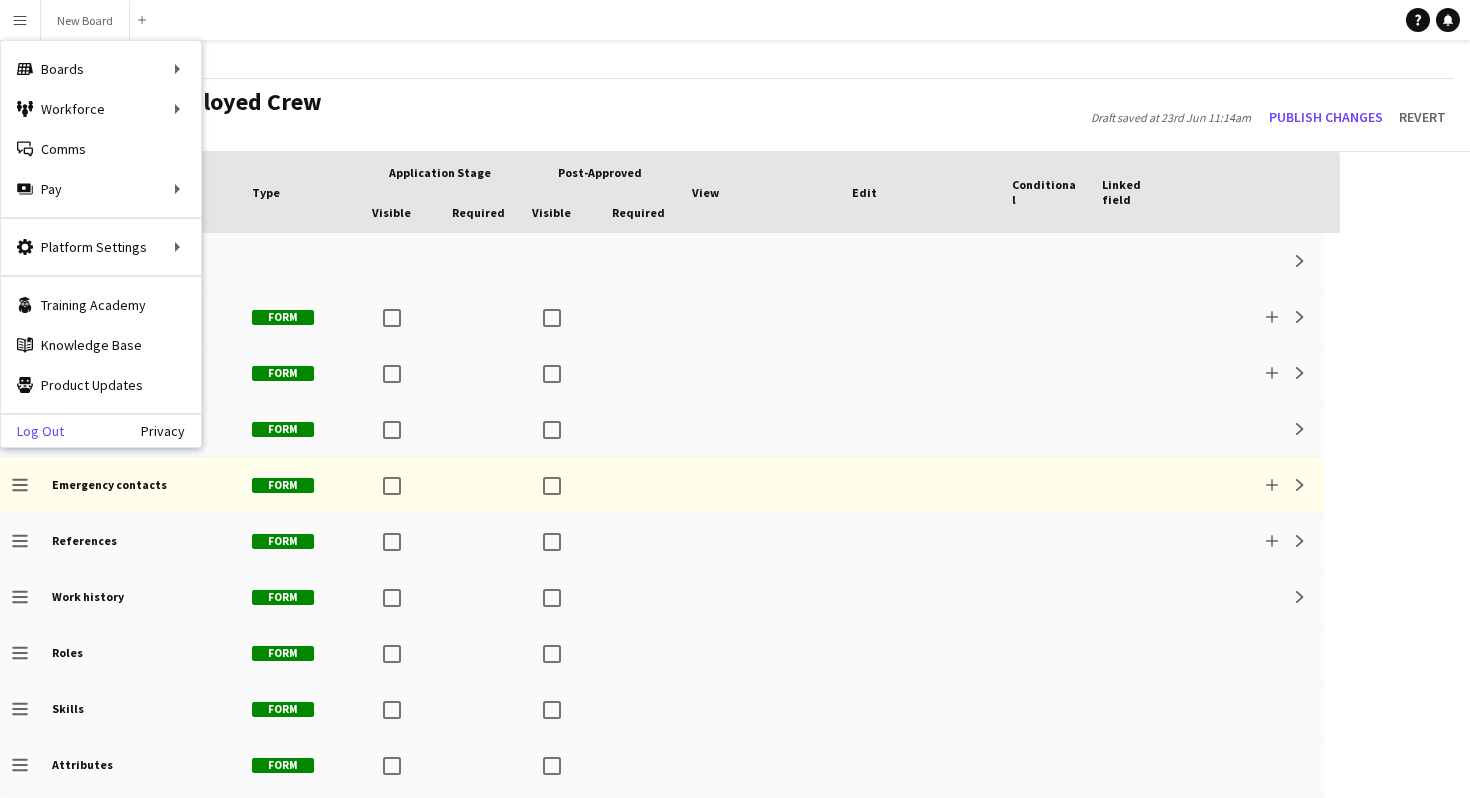 click on "Log Out" at bounding box center (32, 431) 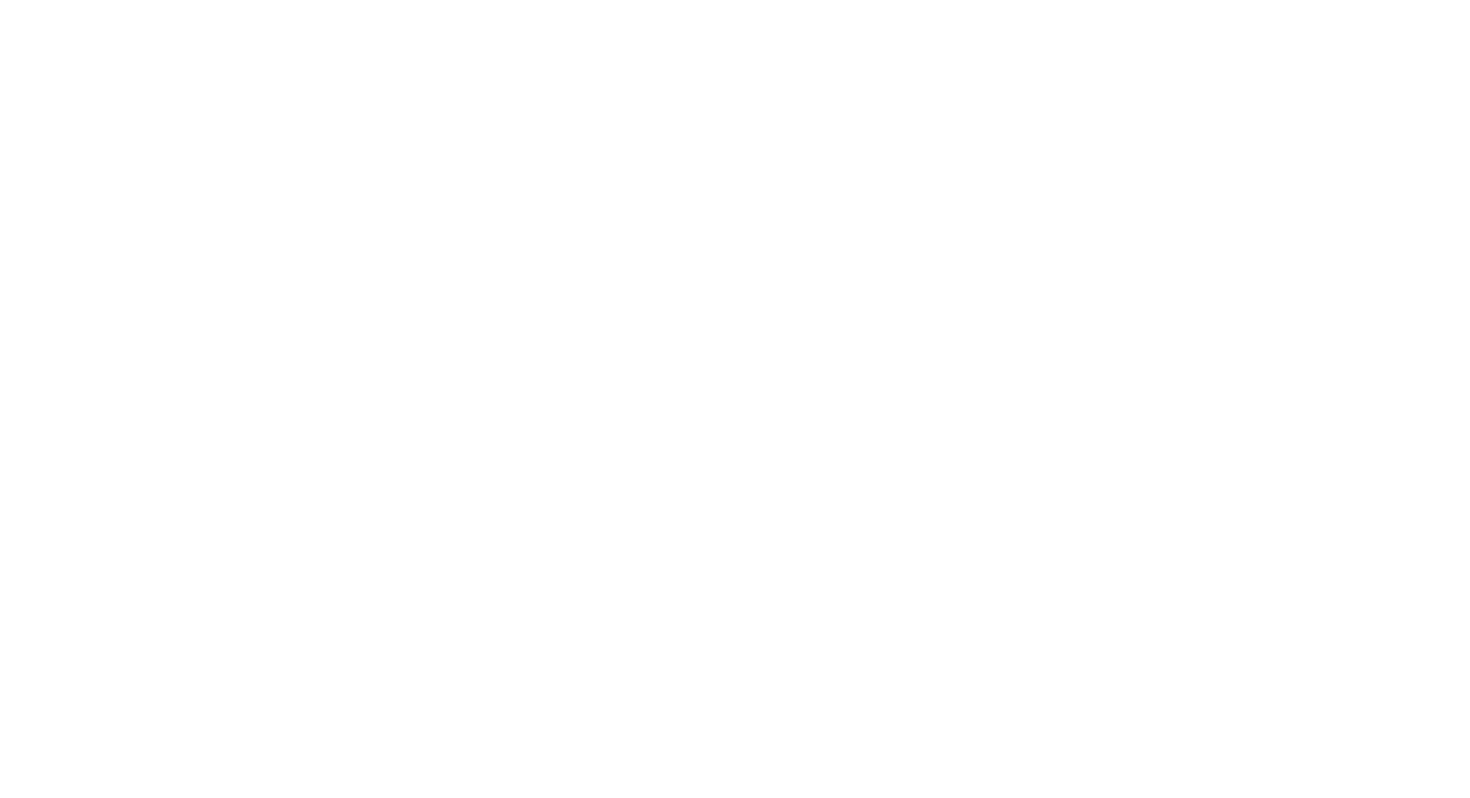 scroll, scrollTop: 0, scrollLeft: 0, axis: both 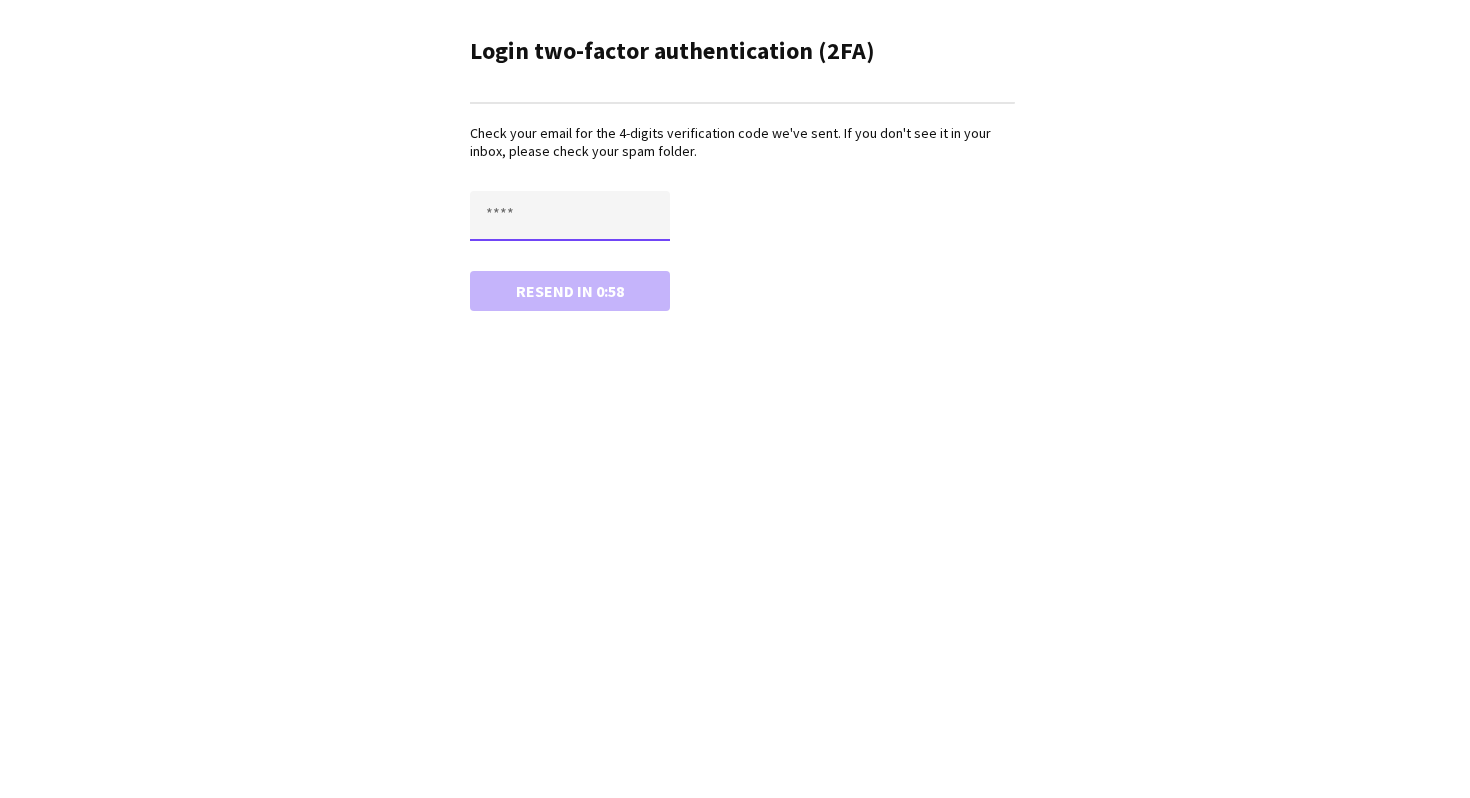 click at bounding box center [570, 216] 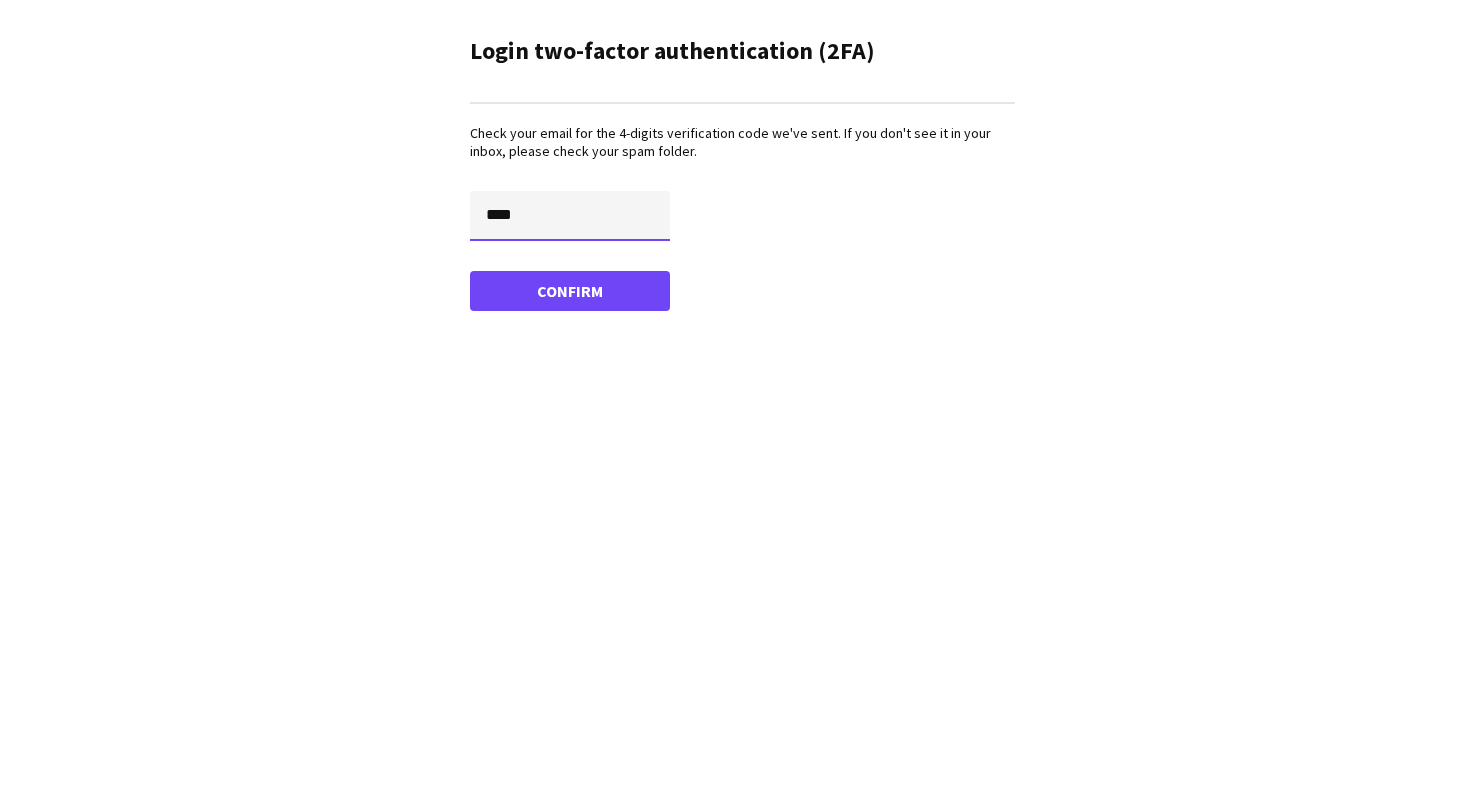 type on "****" 